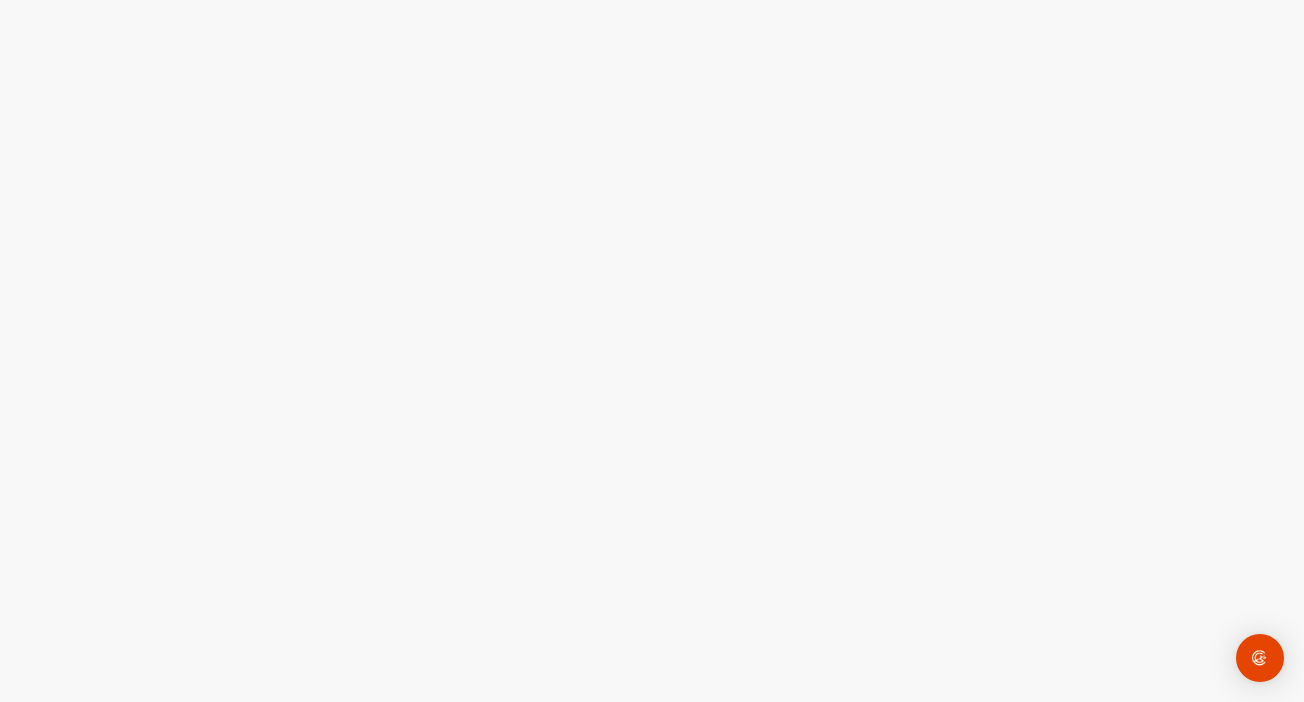 scroll, scrollTop: 0, scrollLeft: 0, axis: both 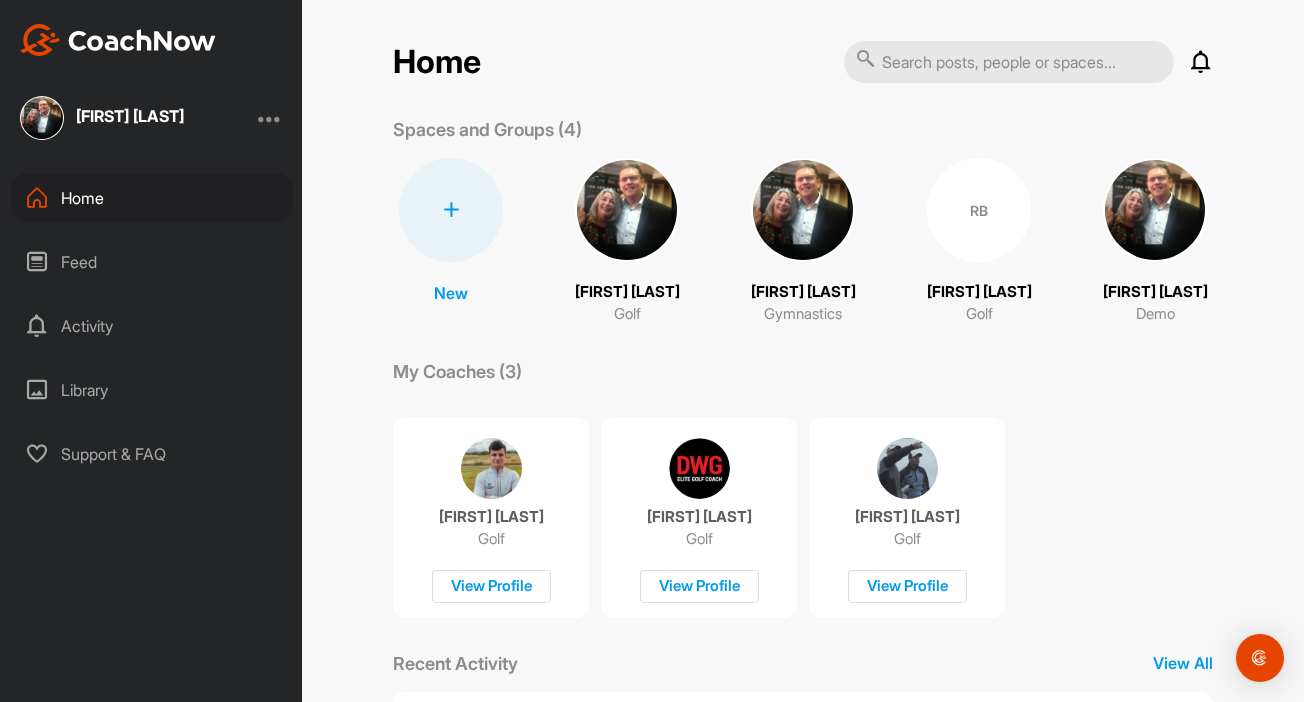 click at bounding box center [627, 210] 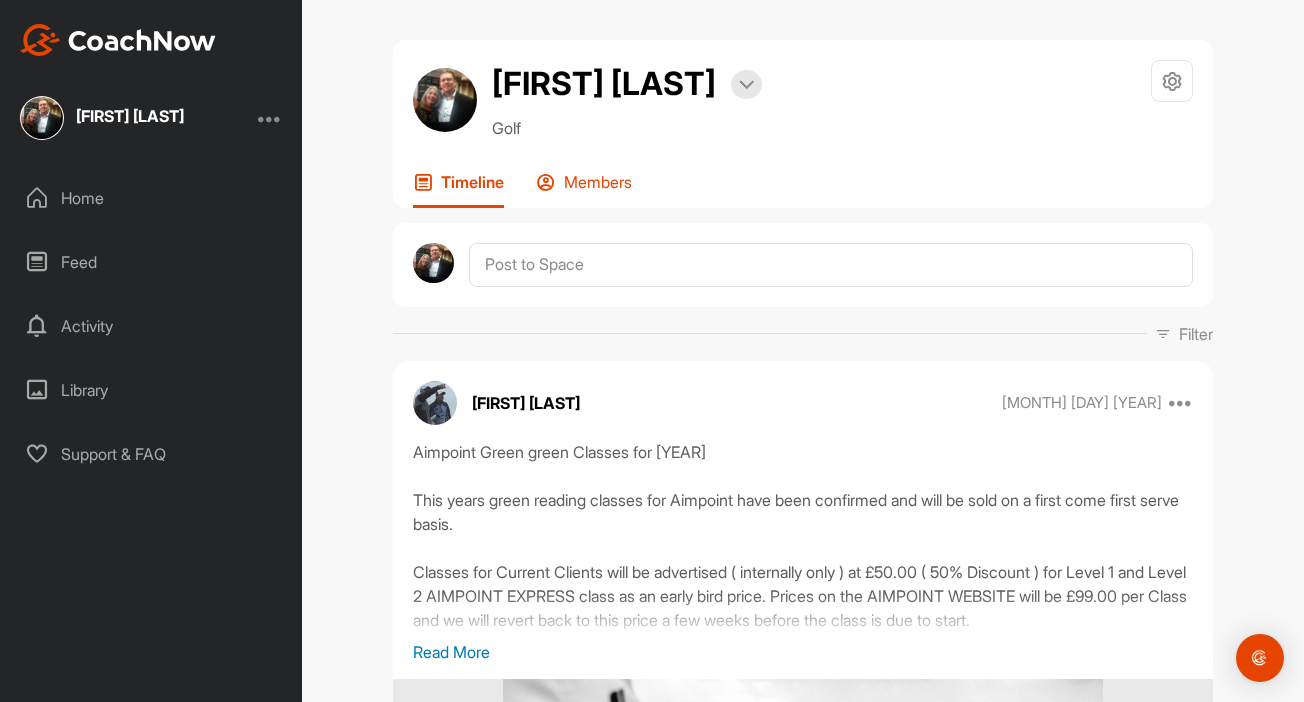 click on "Members" at bounding box center [598, 182] 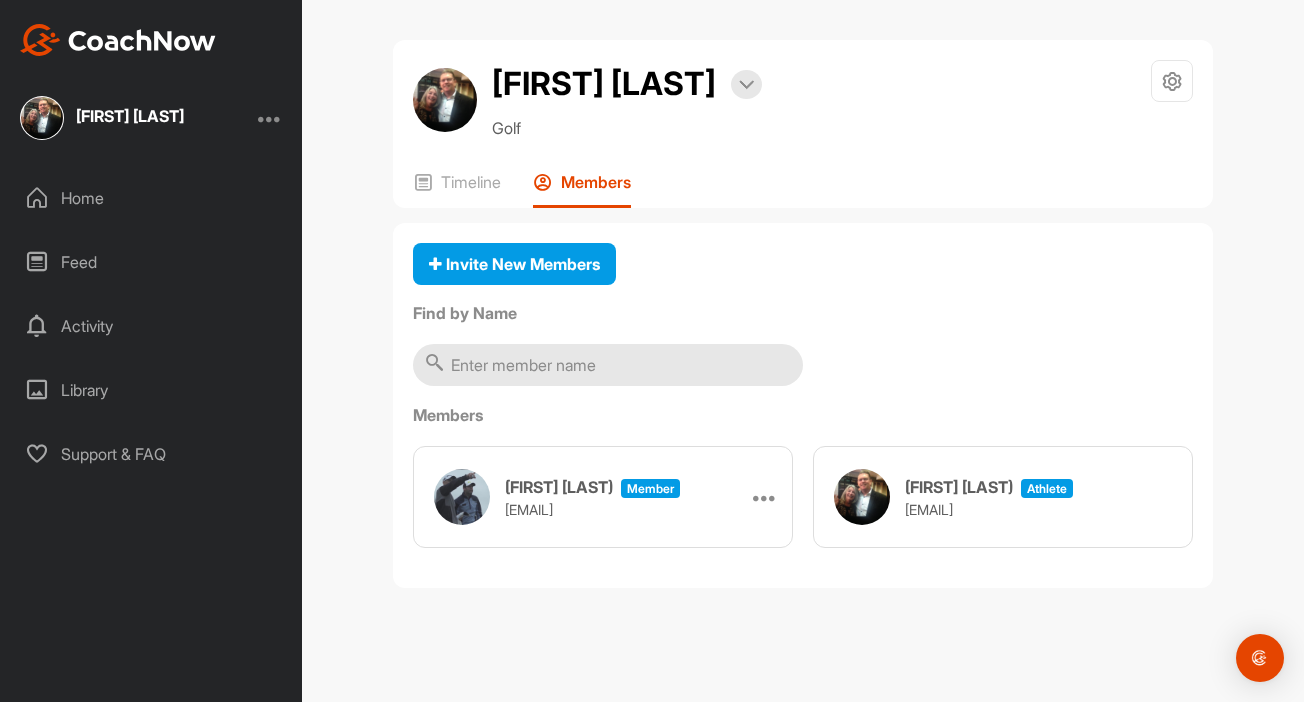 click on "Home" at bounding box center [152, 198] 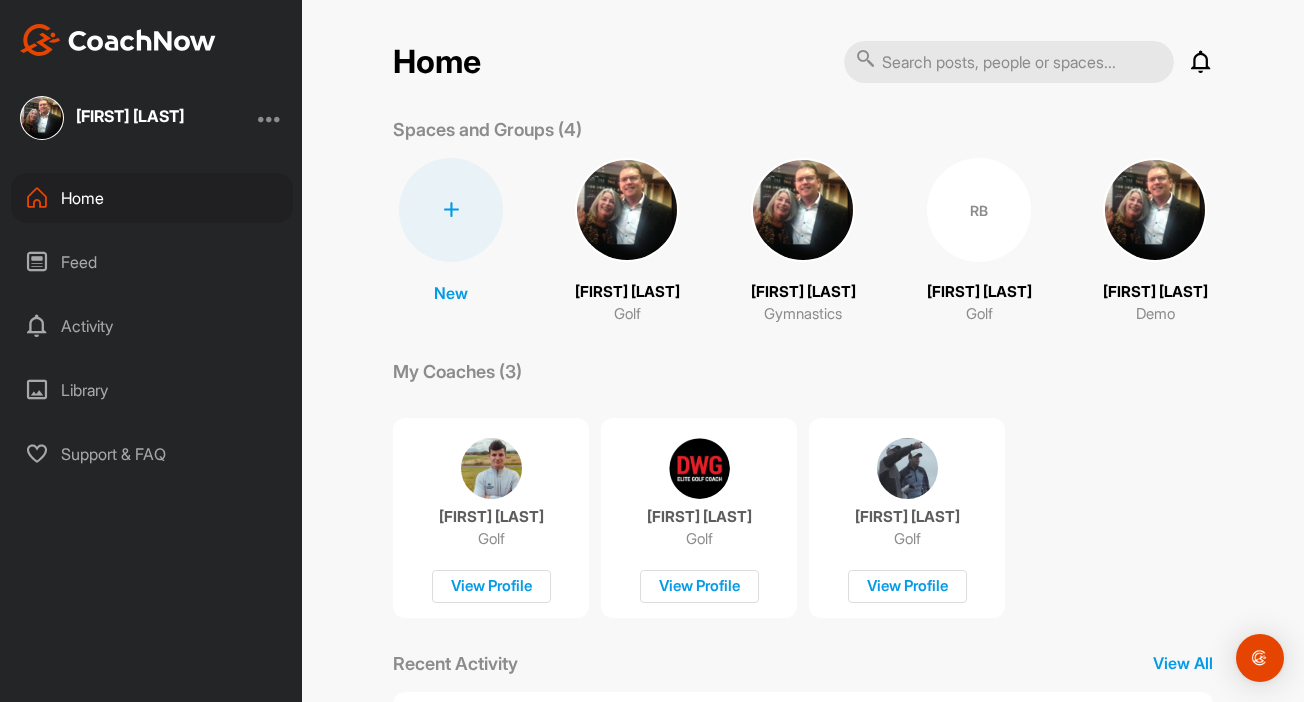 click at bounding box center (1201, 62) 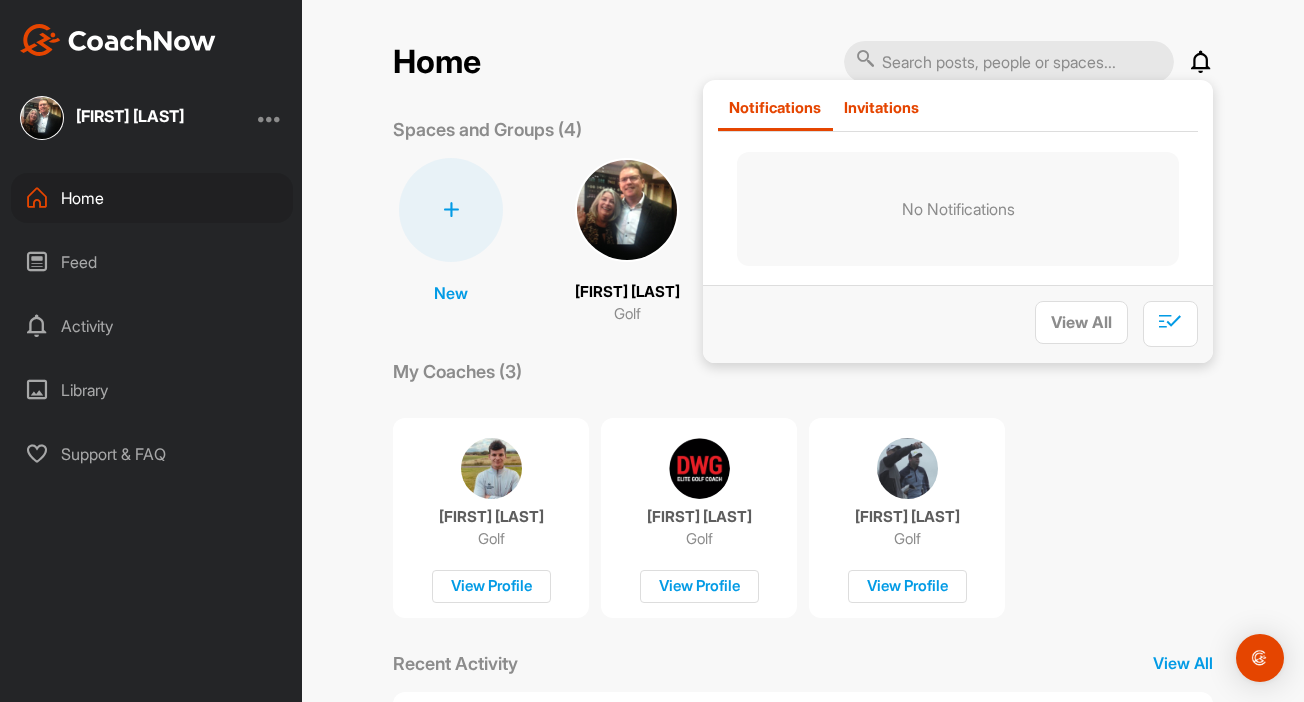 click on "Invitations" at bounding box center [882, 114] 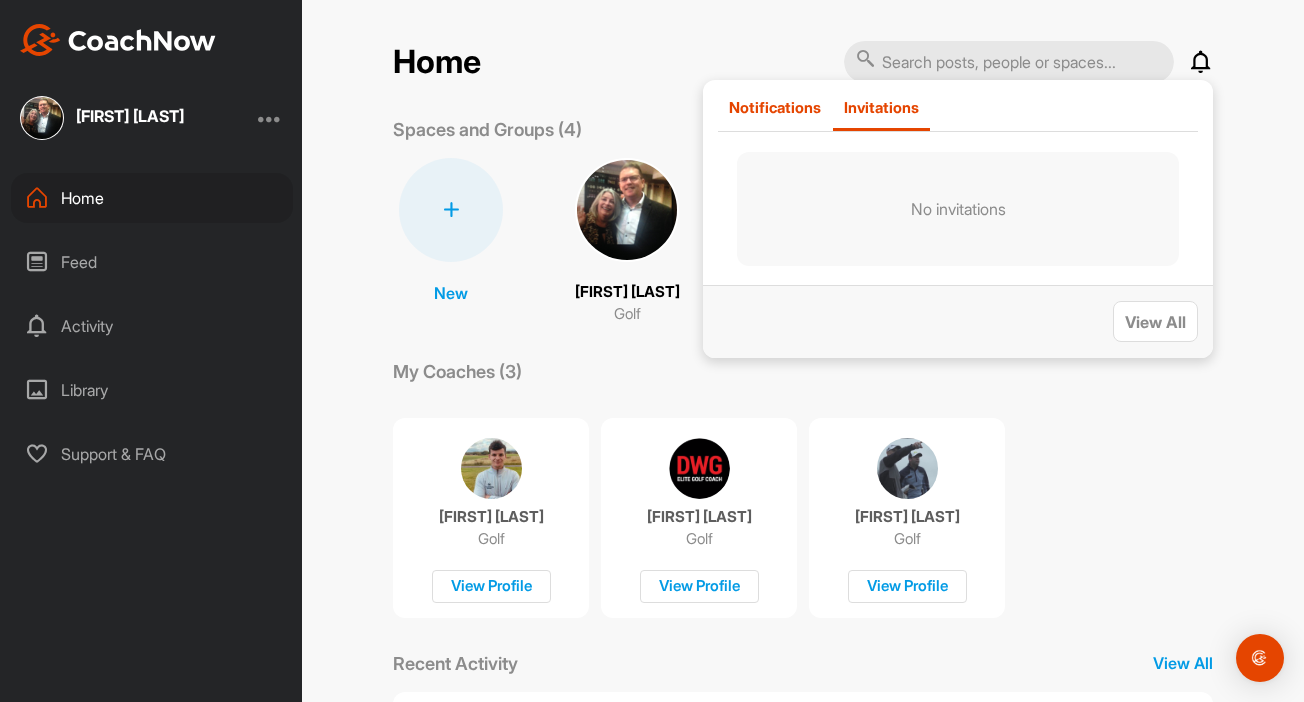 click on "Notifications" at bounding box center [775, 107] 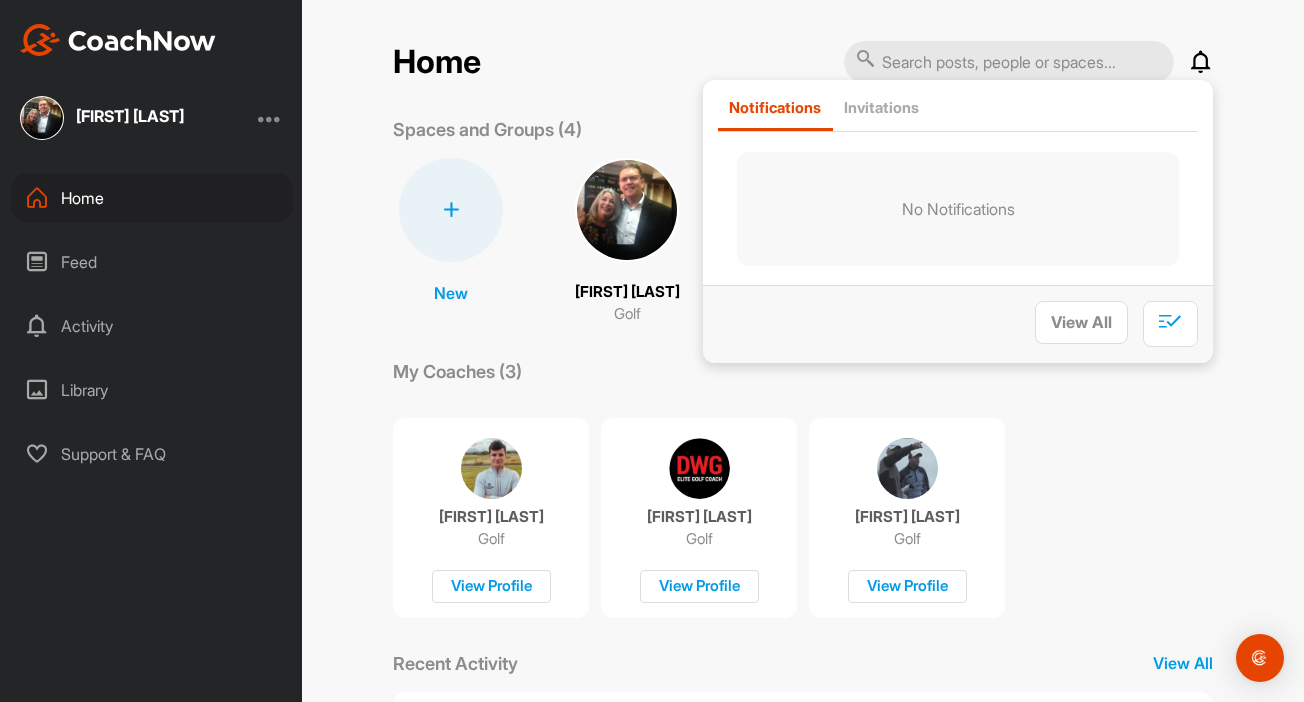 click on "Home Notifications Invitations No Notifications   View All   Spaces and Groups (4) New New Space New Group Richard Brice Golf Richard Brice Gymnastics RB Richard Brice Golf Richard Brice Demo My Coaches (3) Alun Lynch Golf View Profile Dan Whittaker Golf View Profile Tom Davies Golf View Profile Recent Activity View All No Notifications" at bounding box center (803, 423) 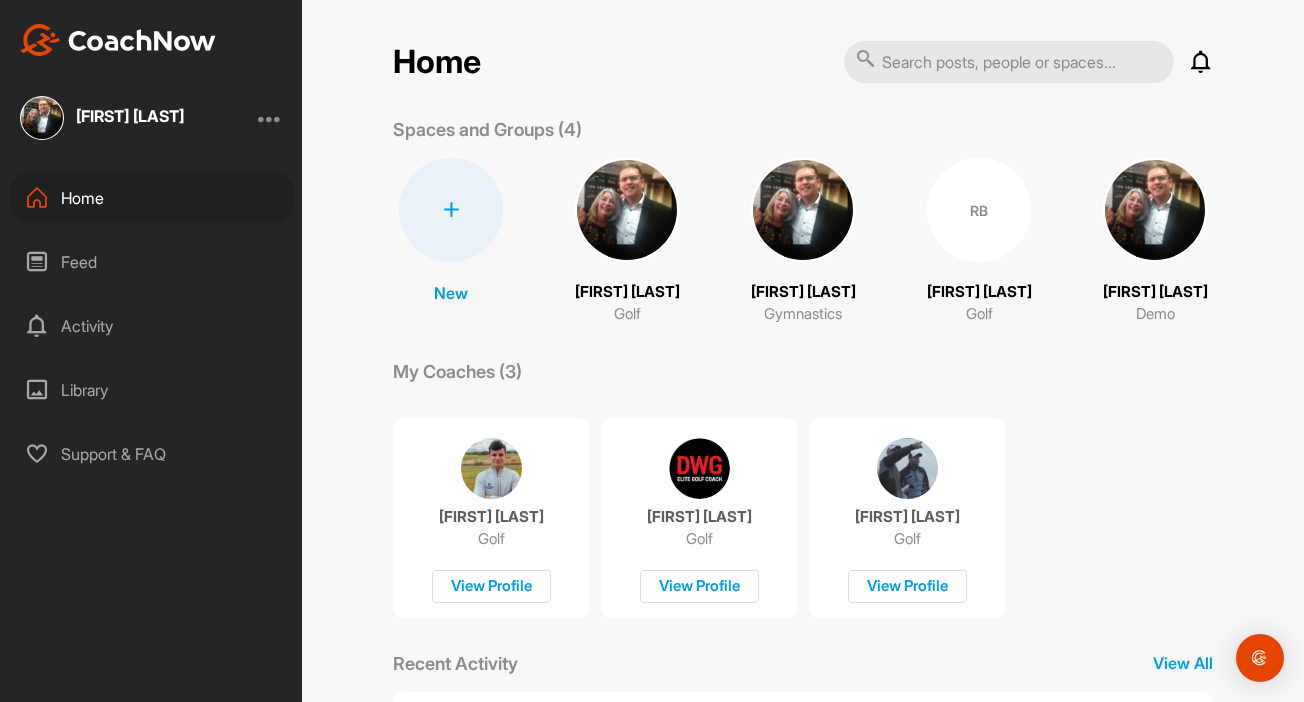 click at bounding box center (803, 210) 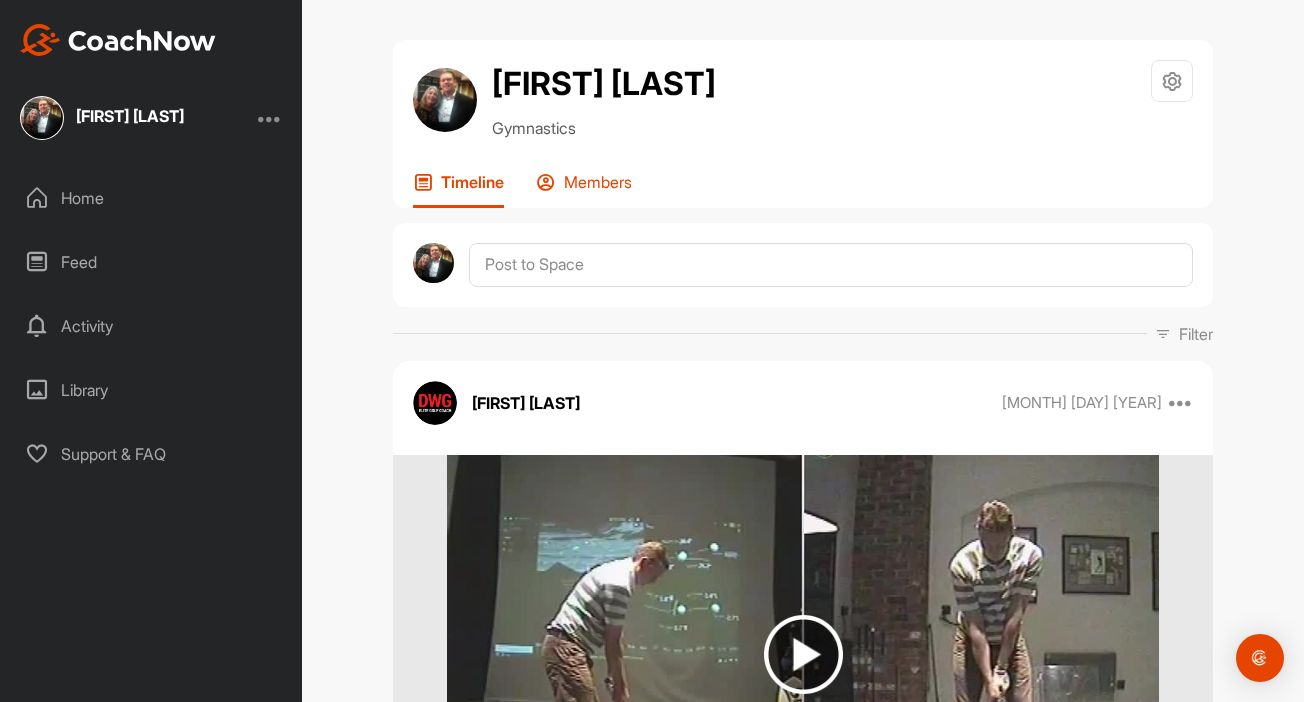 click on "Members" at bounding box center [584, 190] 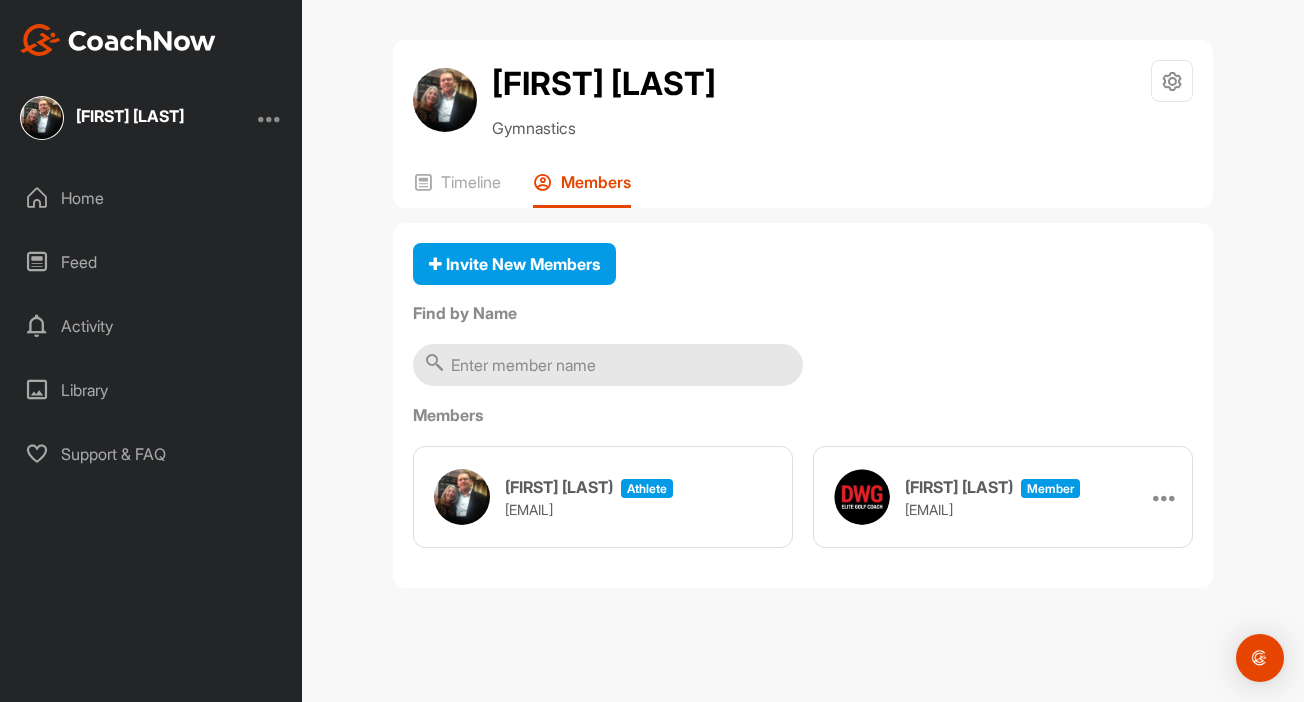 click on "Home" at bounding box center [152, 198] 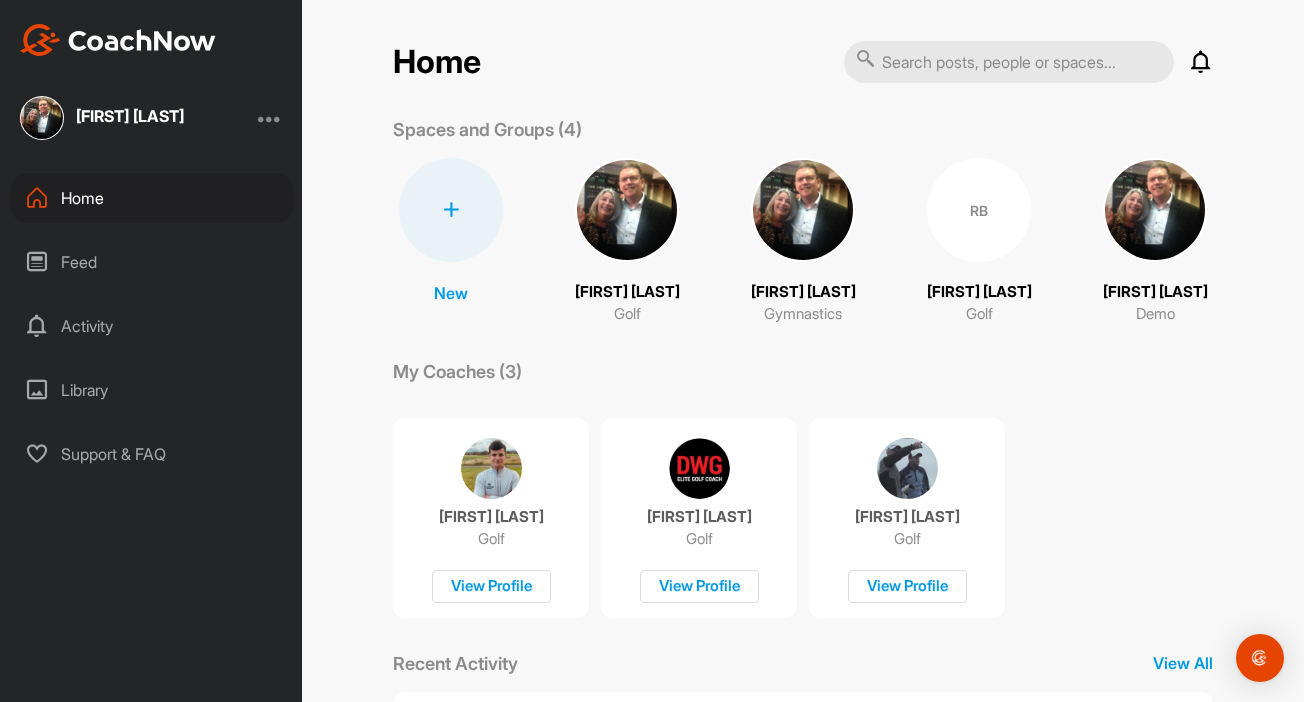 click on "RB" at bounding box center [979, 210] 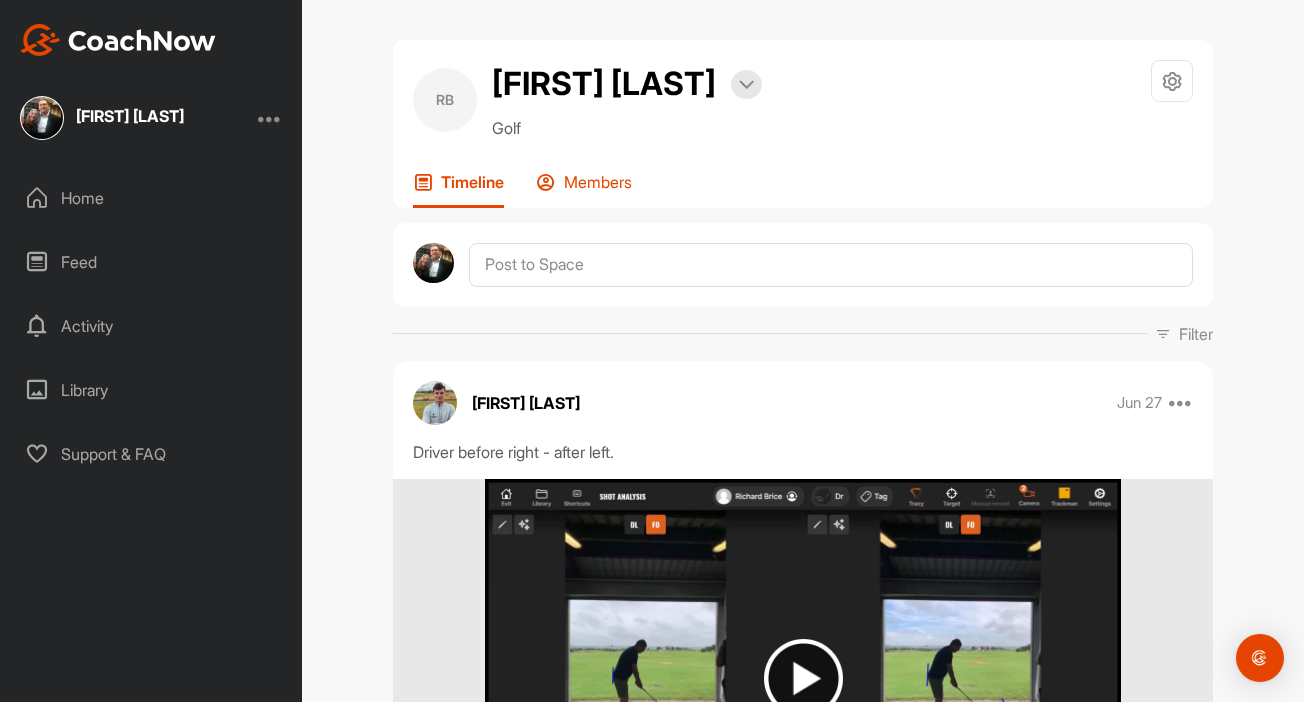 click on "Members" at bounding box center [598, 182] 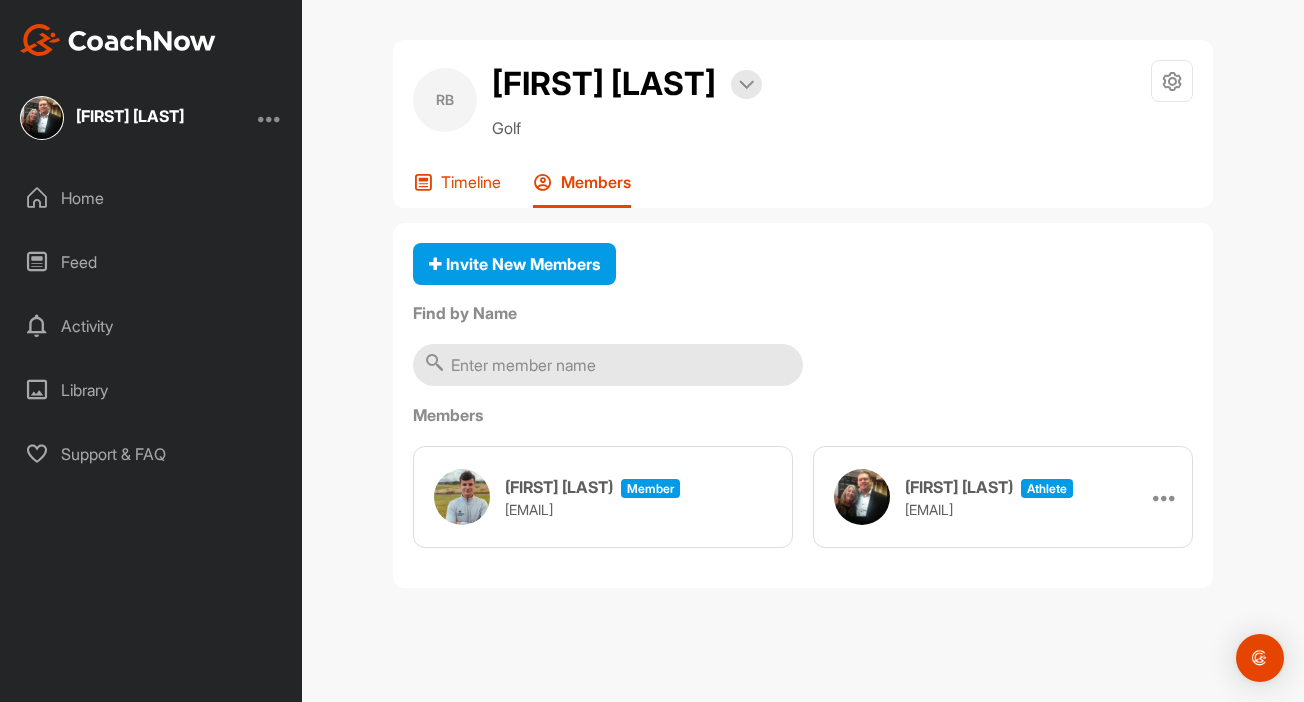 click on "Timeline" at bounding box center (471, 182) 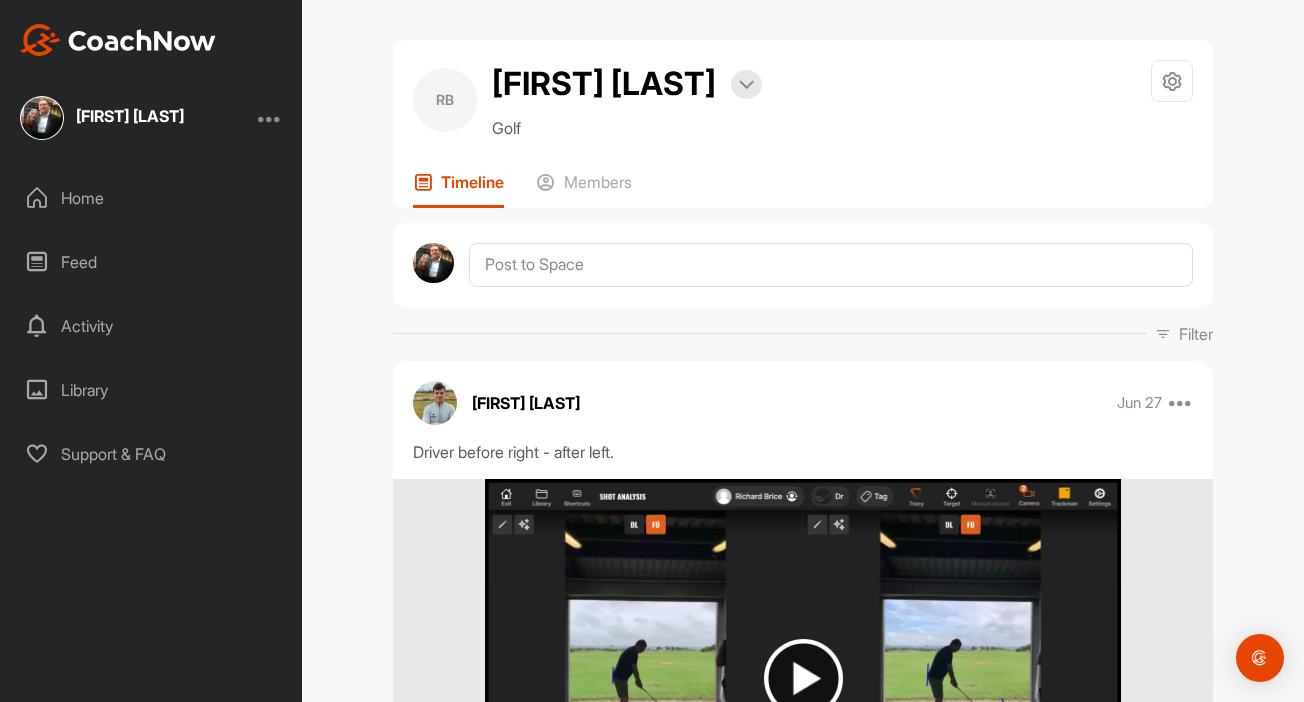 click on "Richard Brice" at bounding box center (151, 118) 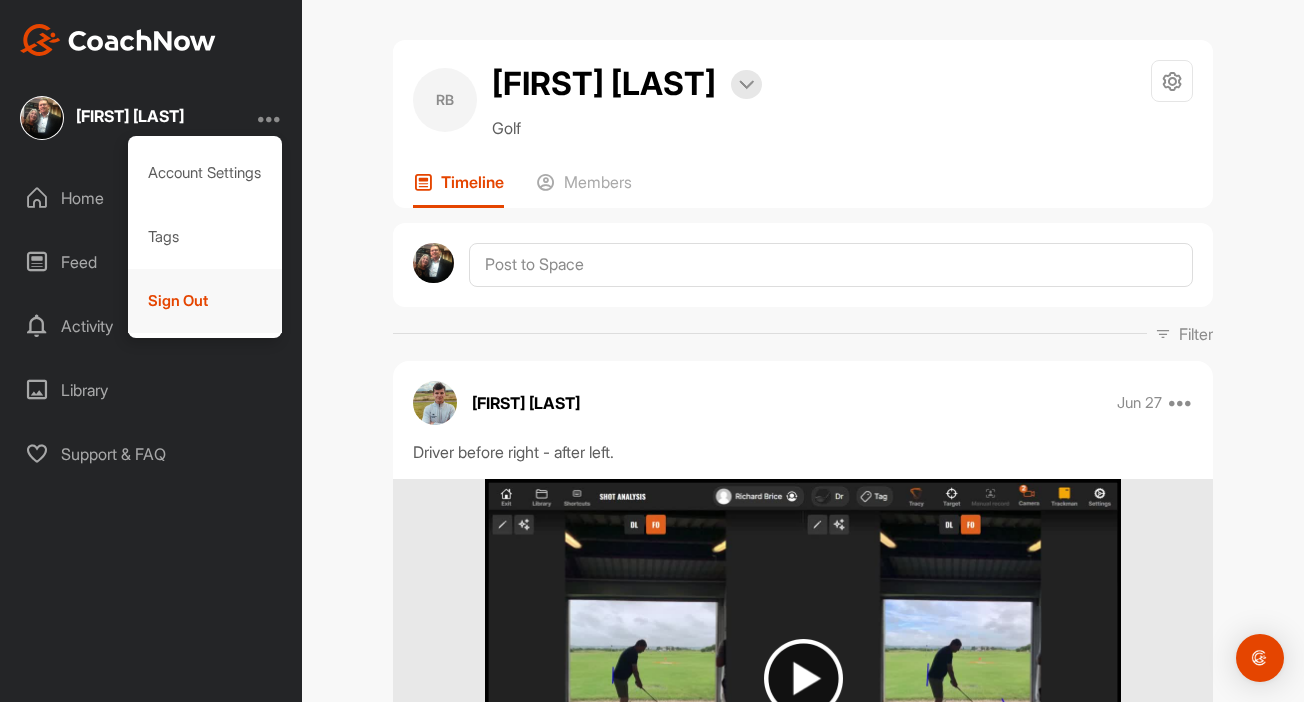 click on "Sign Out" at bounding box center (205, 301) 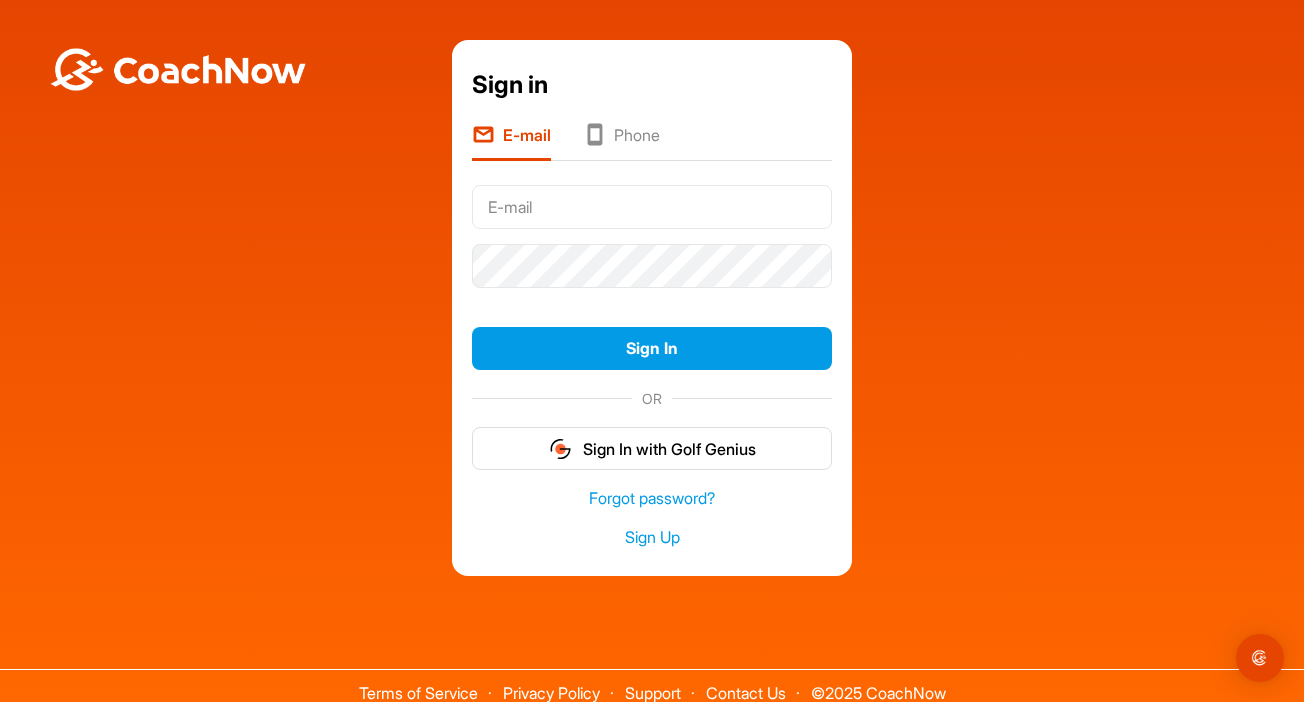 type on "alovely@coachnow.io" 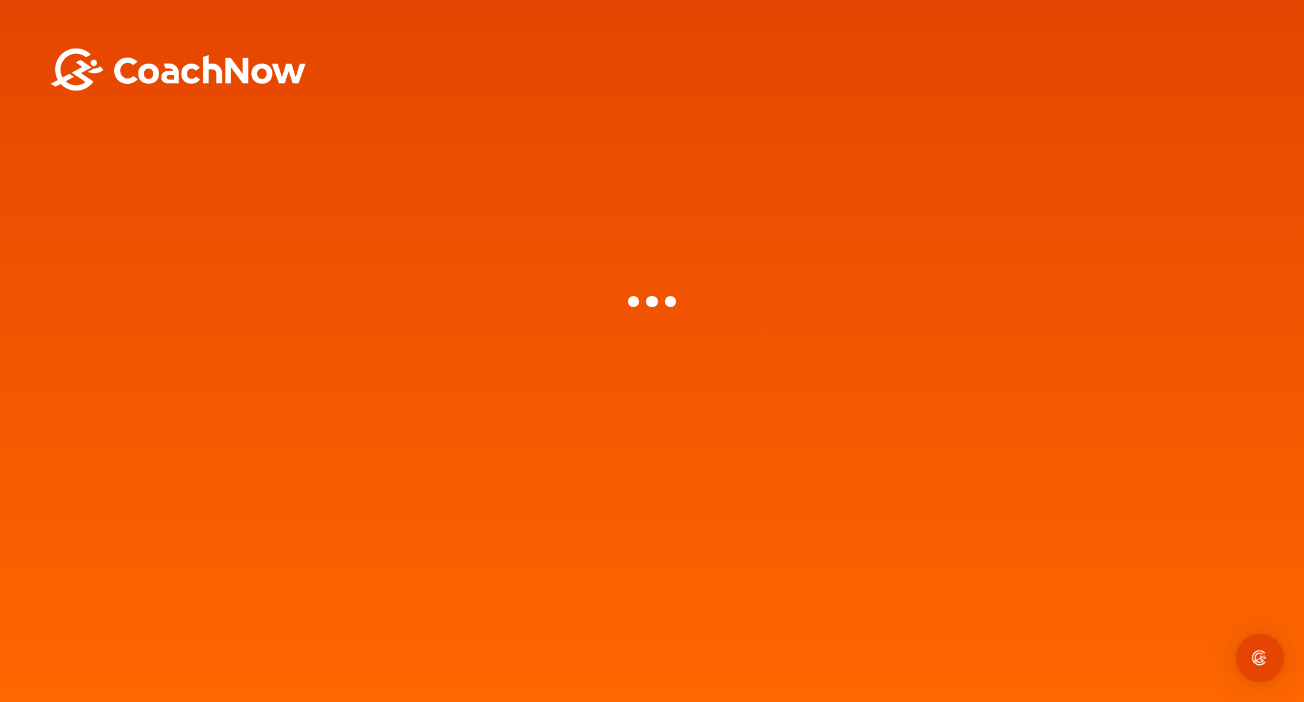 scroll, scrollTop: 0, scrollLeft: 0, axis: both 